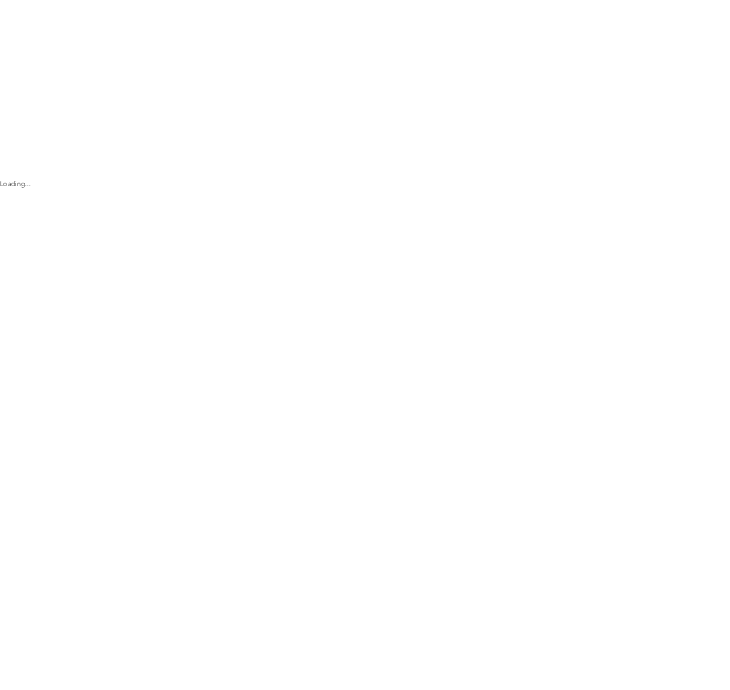 scroll, scrollTop: 0, scrollLeft: 0, axis: both 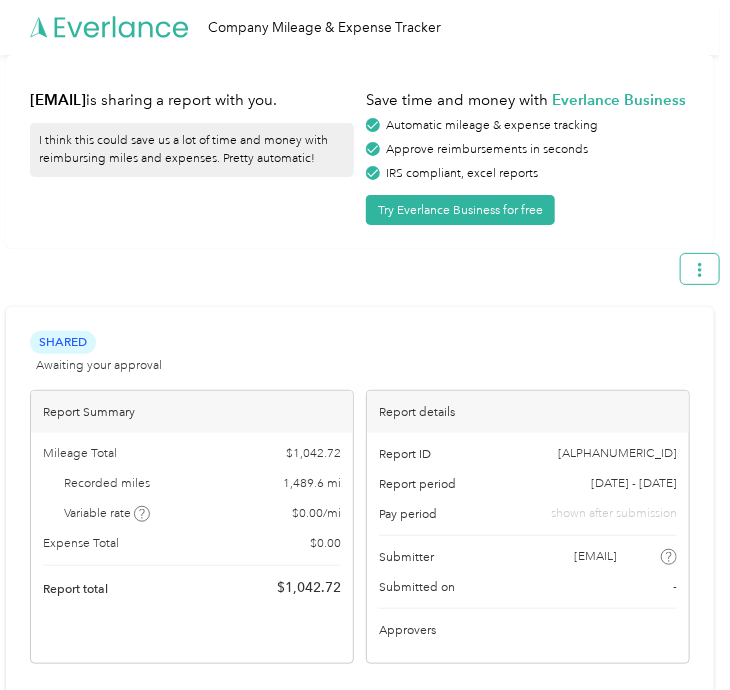 click at bounding box center (700, 269) 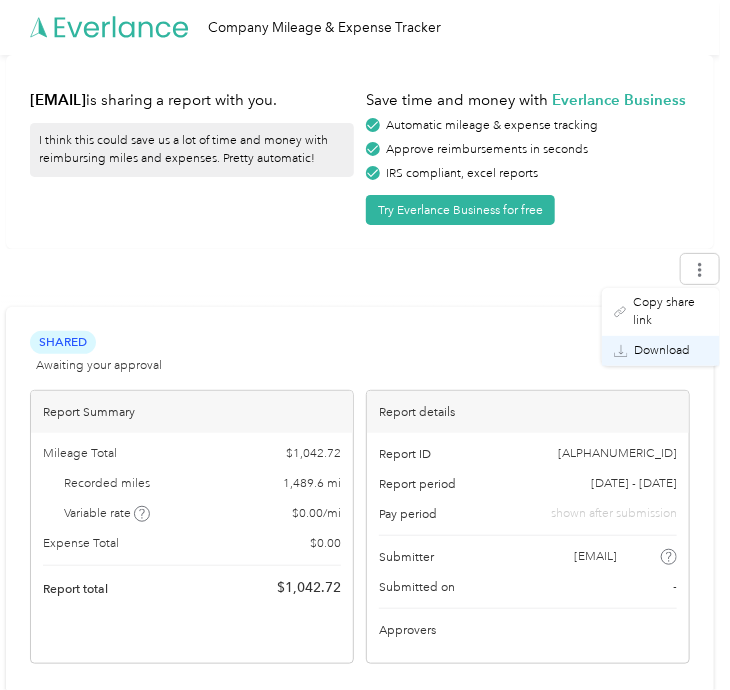 click on "Download" at bounding box center (662, 351) 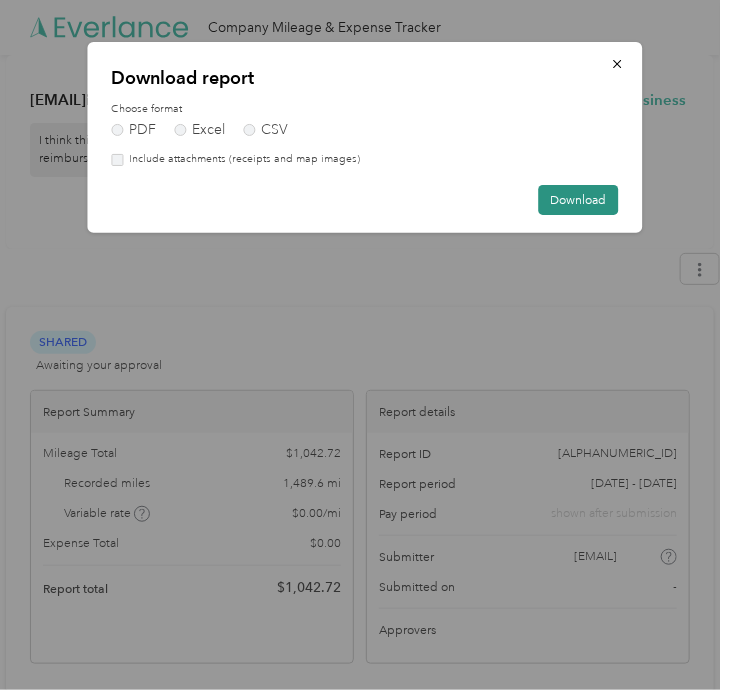 click on "Download" at bounding box center (579, 200) 